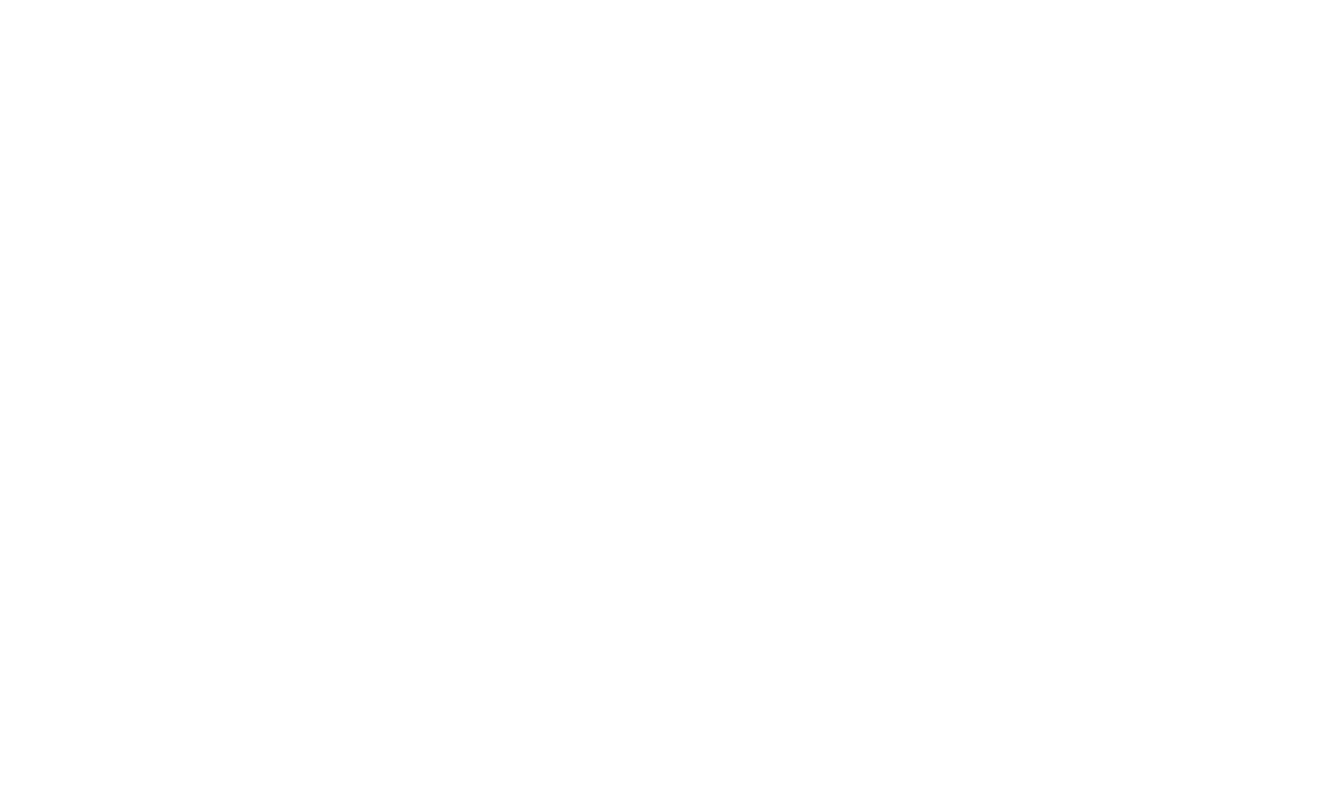 scroll, scrollTop: 0, scrollLeft: 0, axis: both 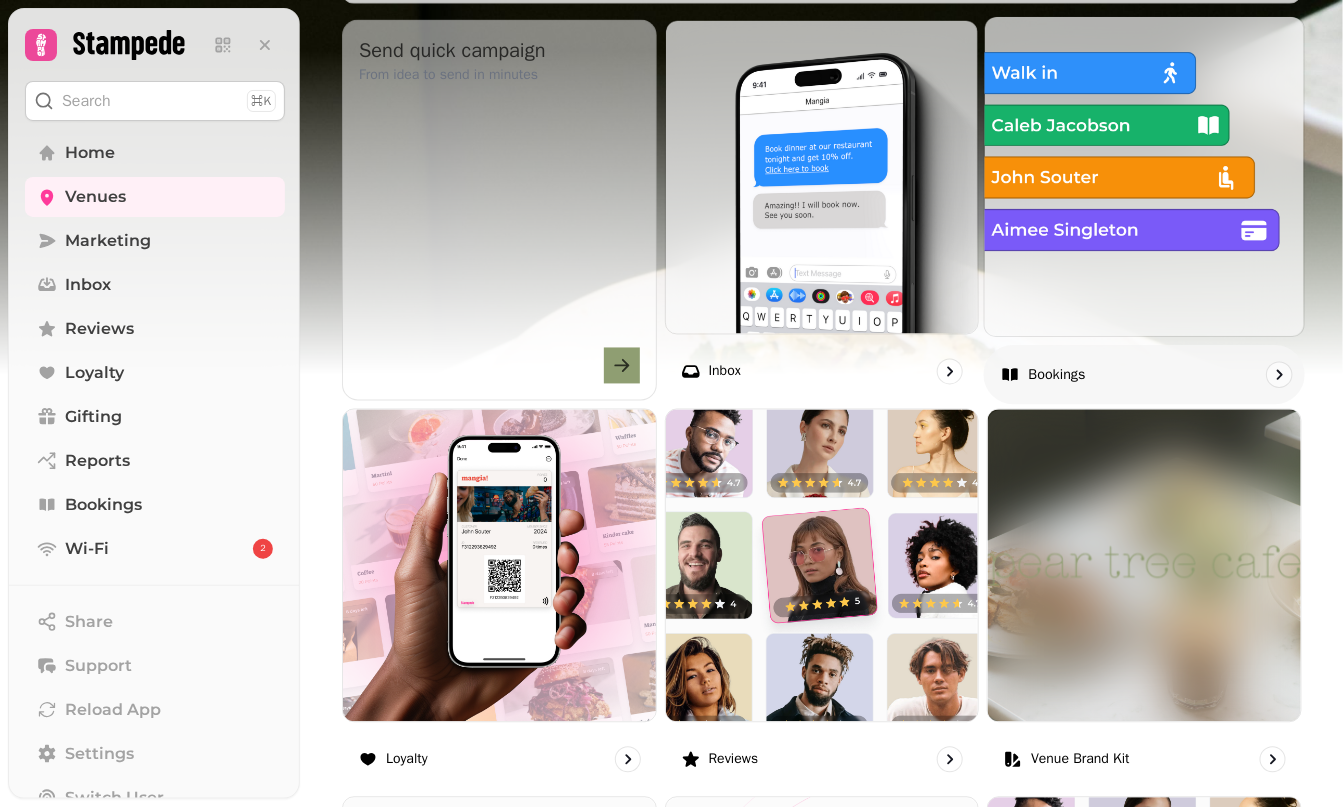 click on "Bookings" at bounding box center [1144, 374] 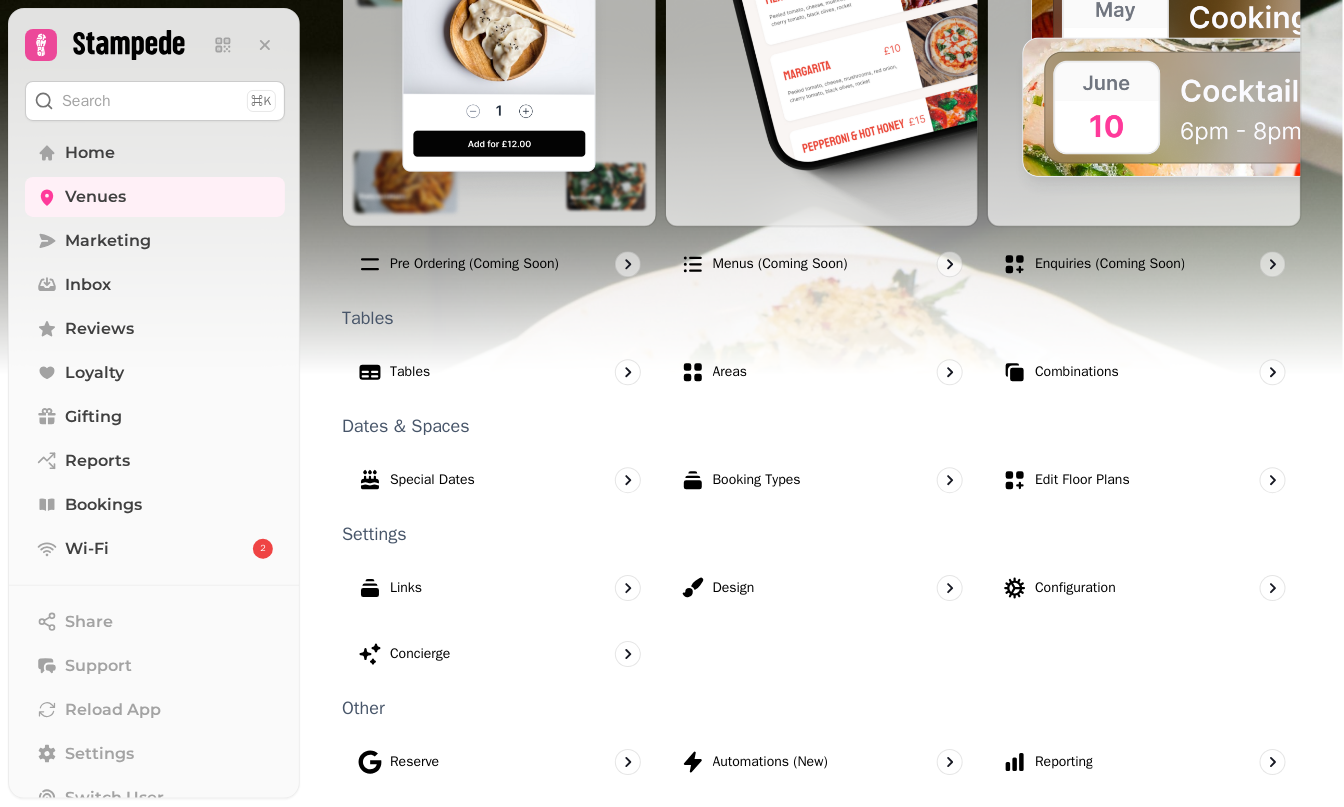 scroll, scrollTop: 1111, scrollLeft: 0, axis: vertical 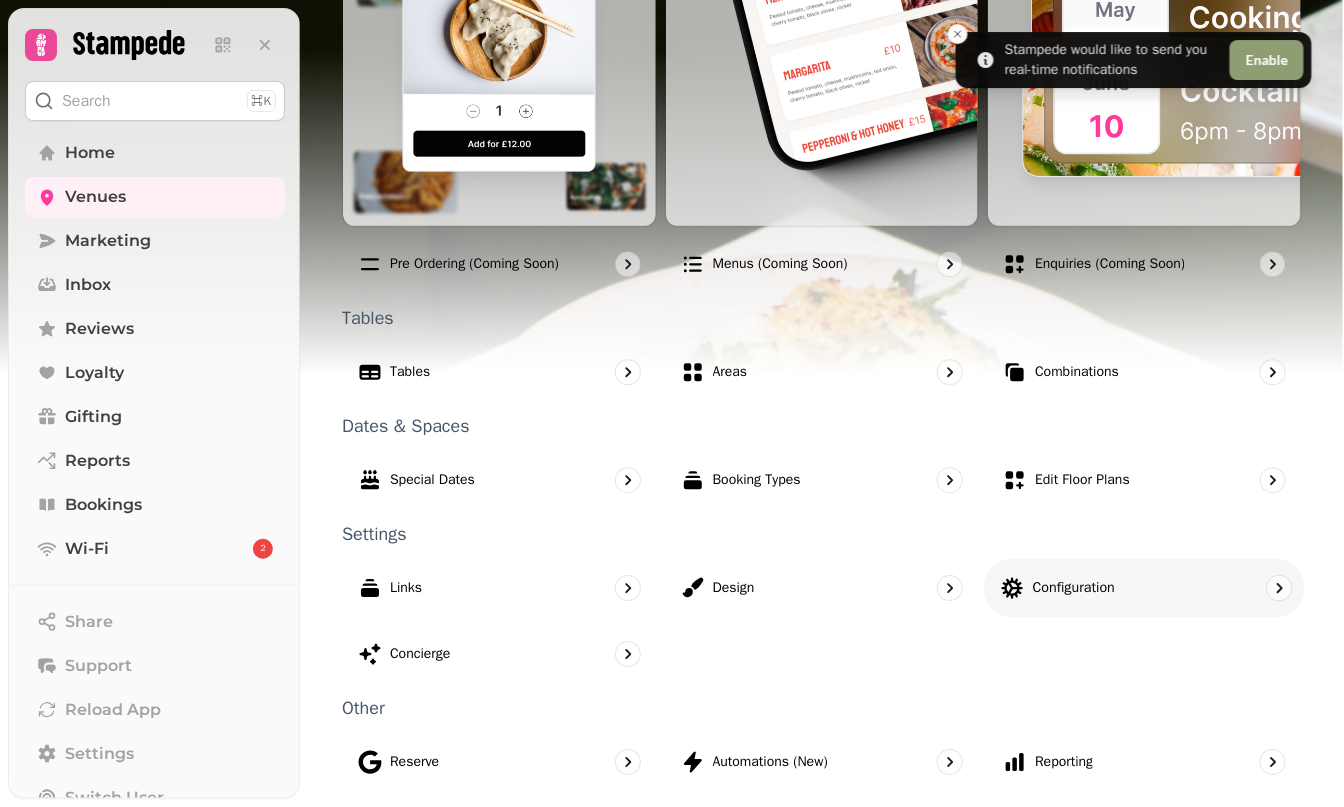 click on "Configuration" at bounding box center (1074, 588) 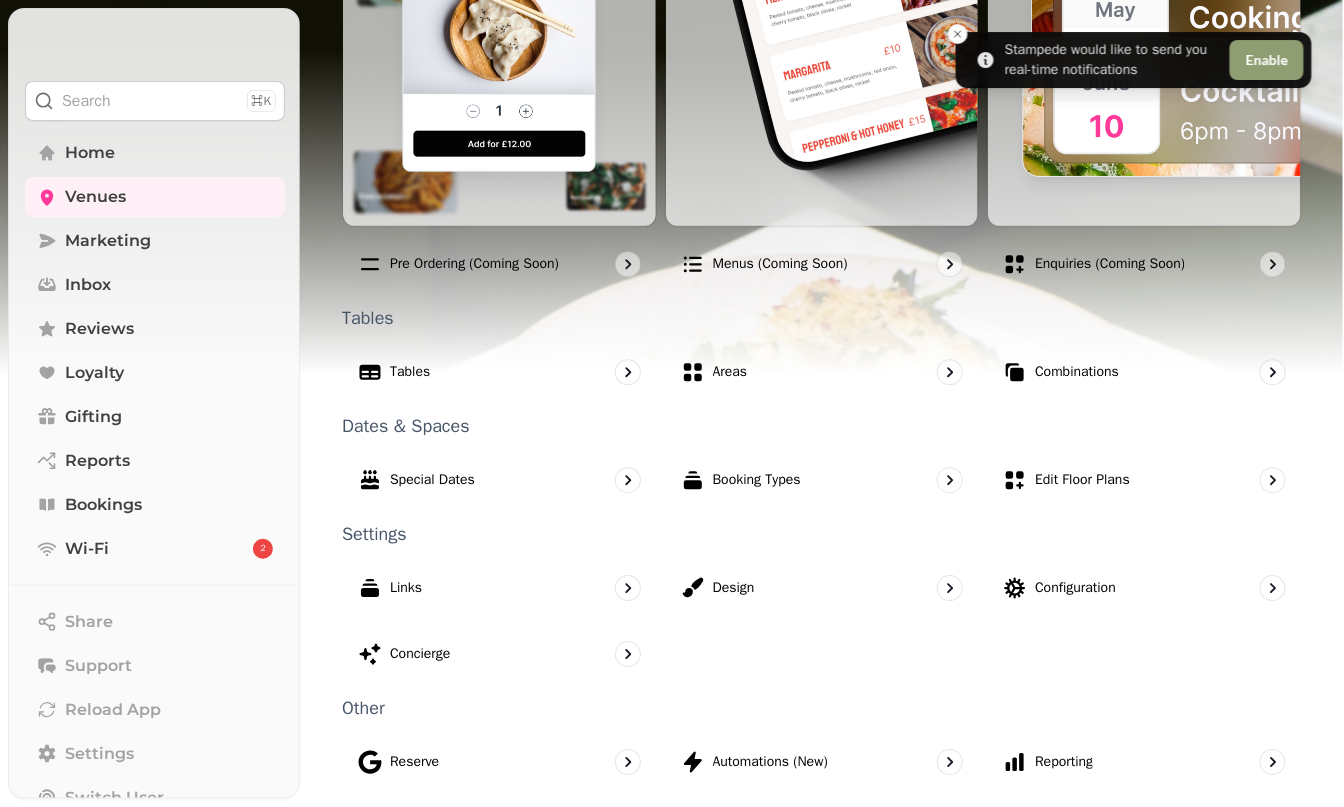 select on "*" 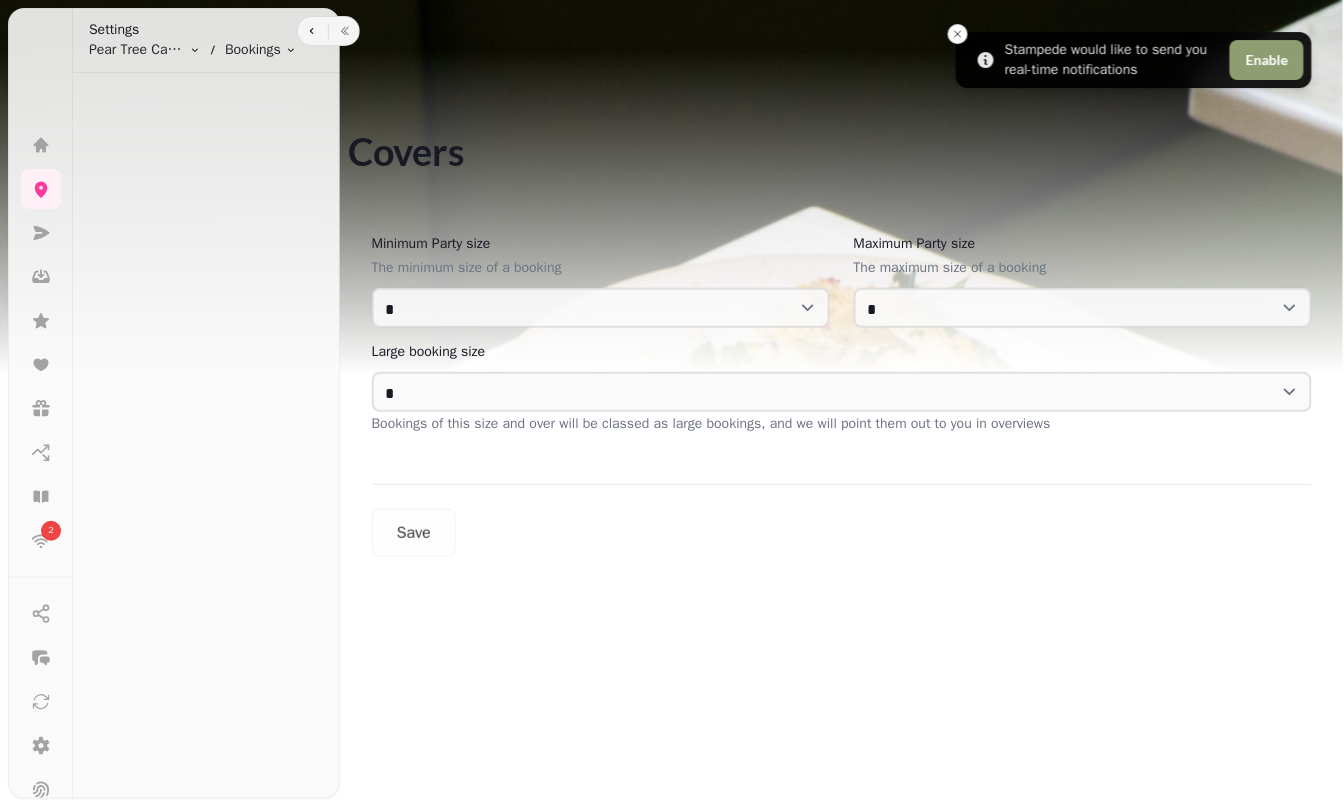 scroll, scrollTop: 0, scrollLeft: 0, axis: both 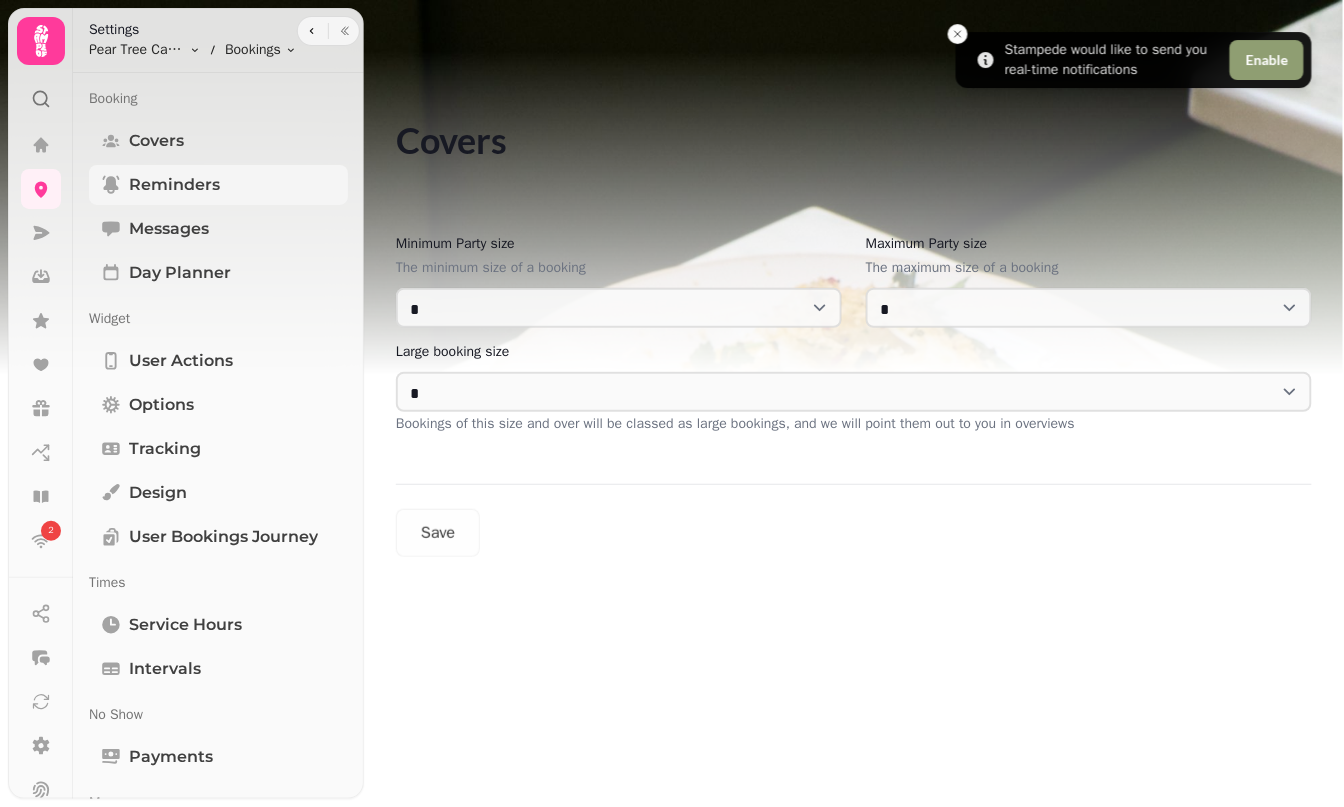 click on "Reminders" at bounding box center (174, 185) 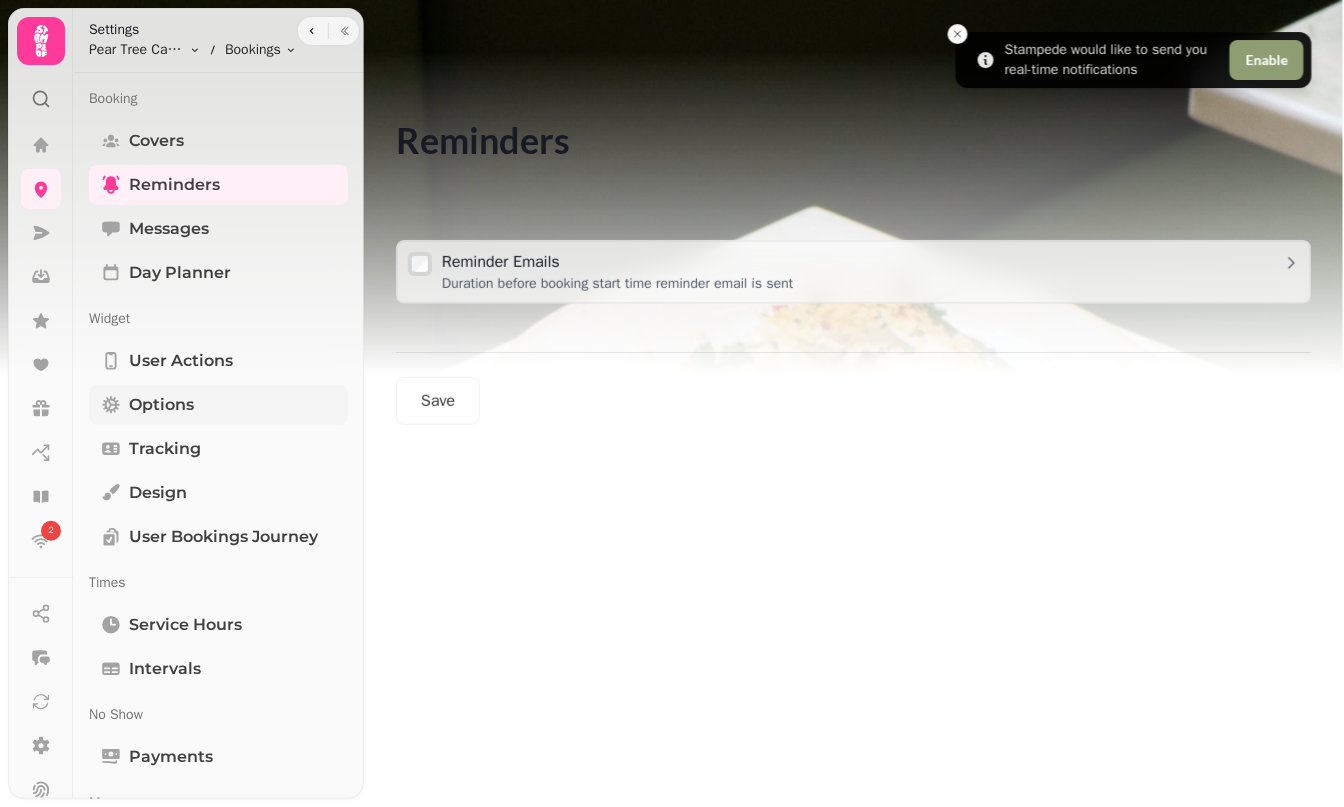 click on "Options" at bounding box center [218, 405] 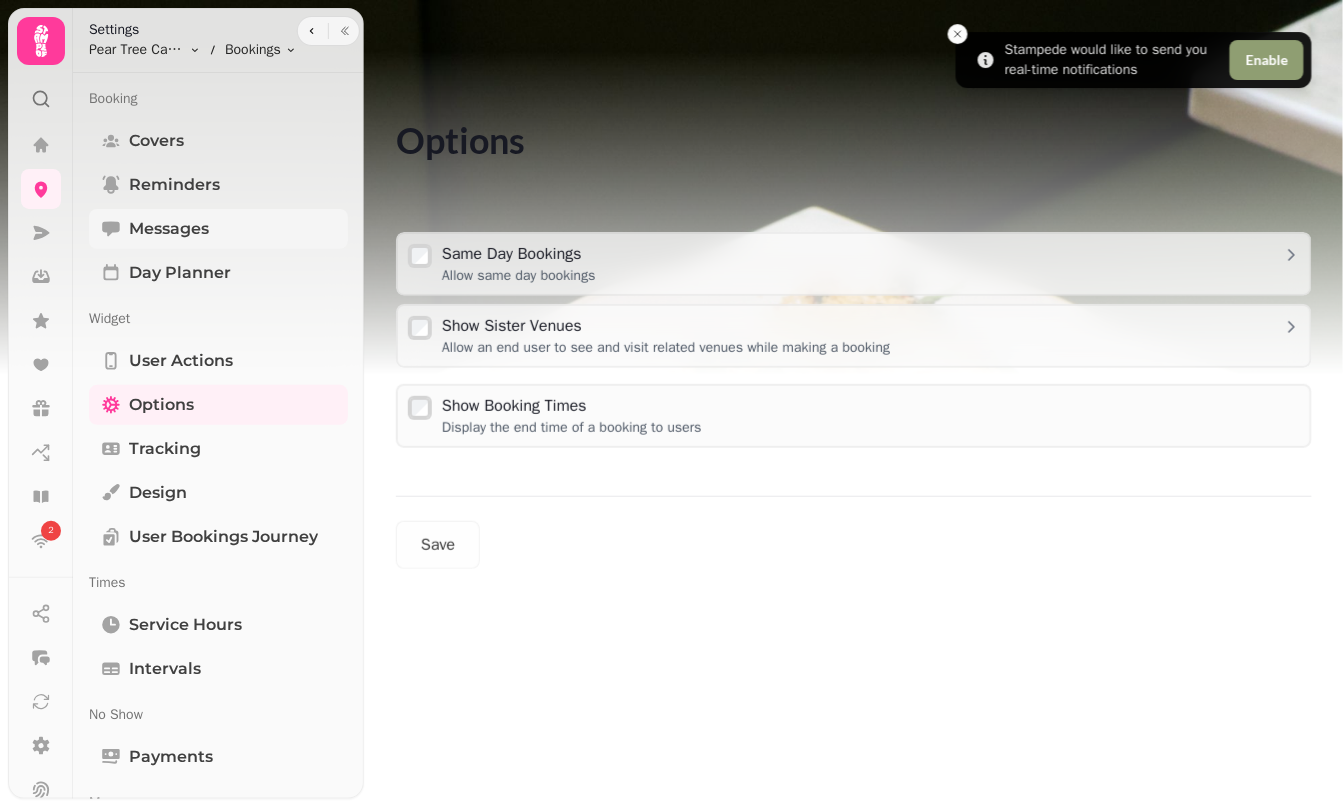 click on "Messages" at bounding box center (169, 229) 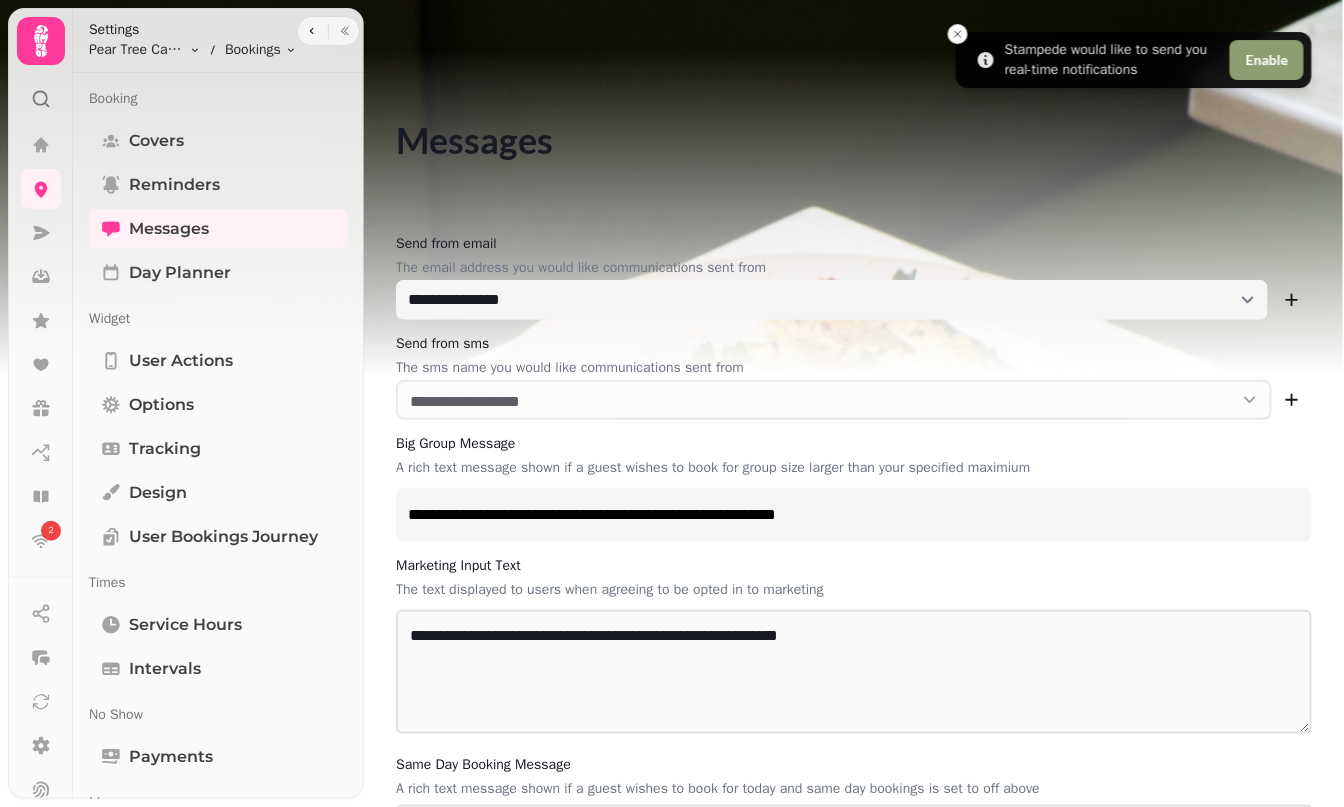scroll, scrollTop: 0, scrollLeft: 0, axis: both 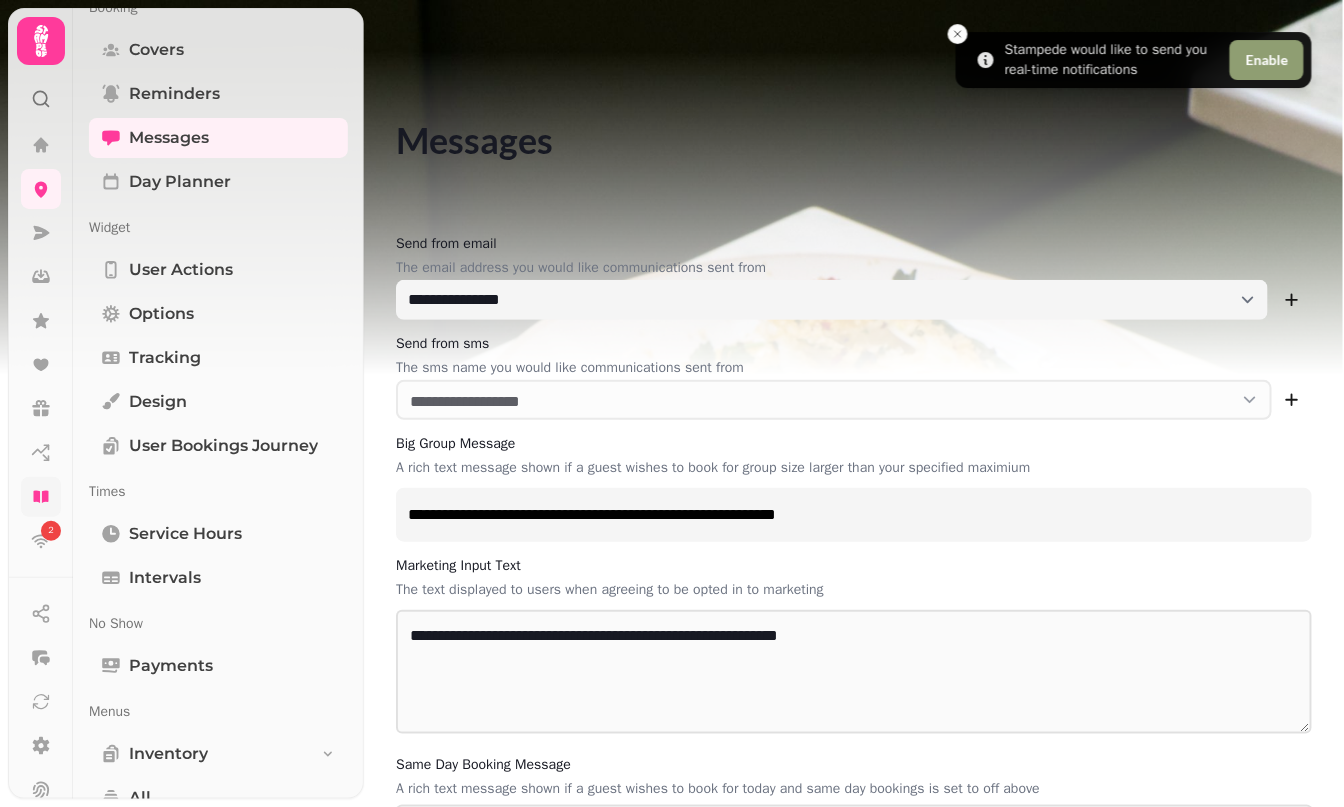 click 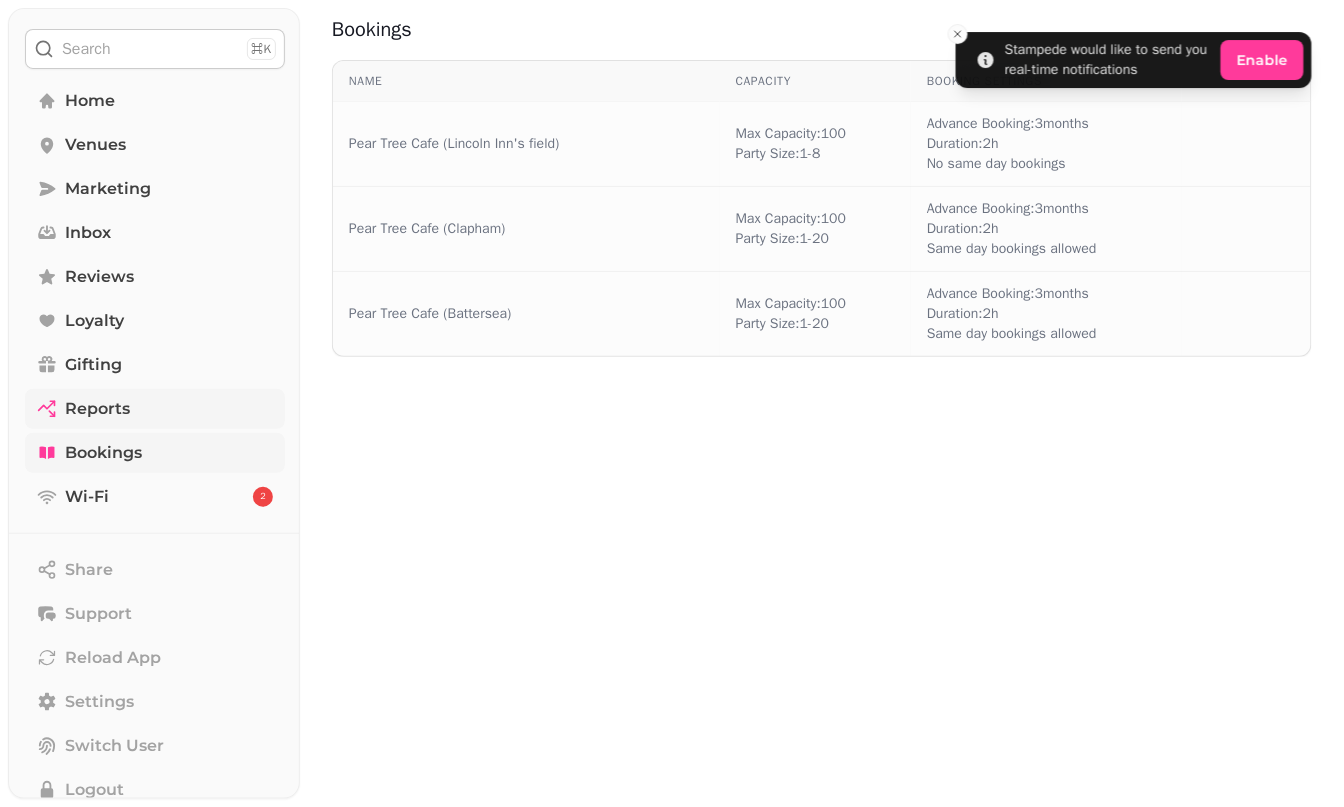 scroll, scrollTop: 4, scrollLeft: 0, axis: vertical 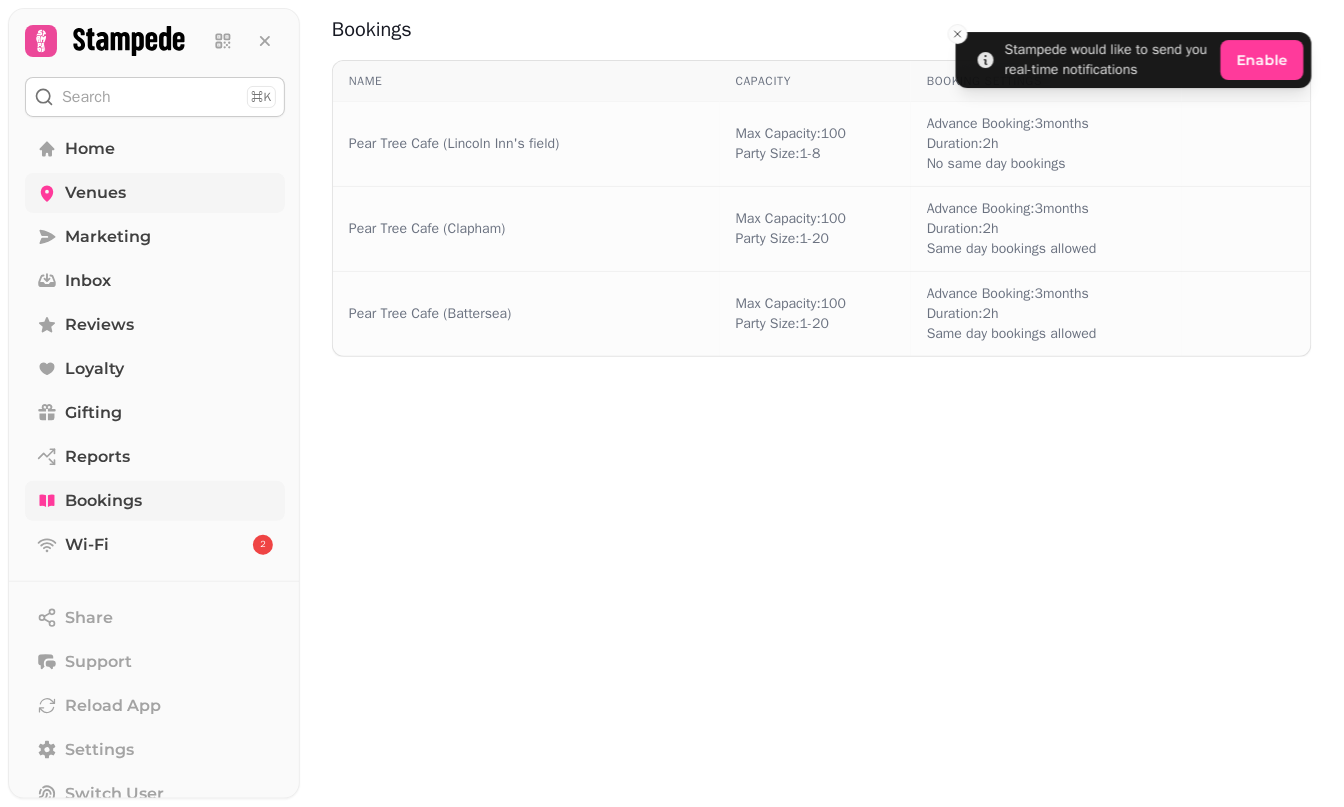 click on "Venues" at bounding box center [95, 193] 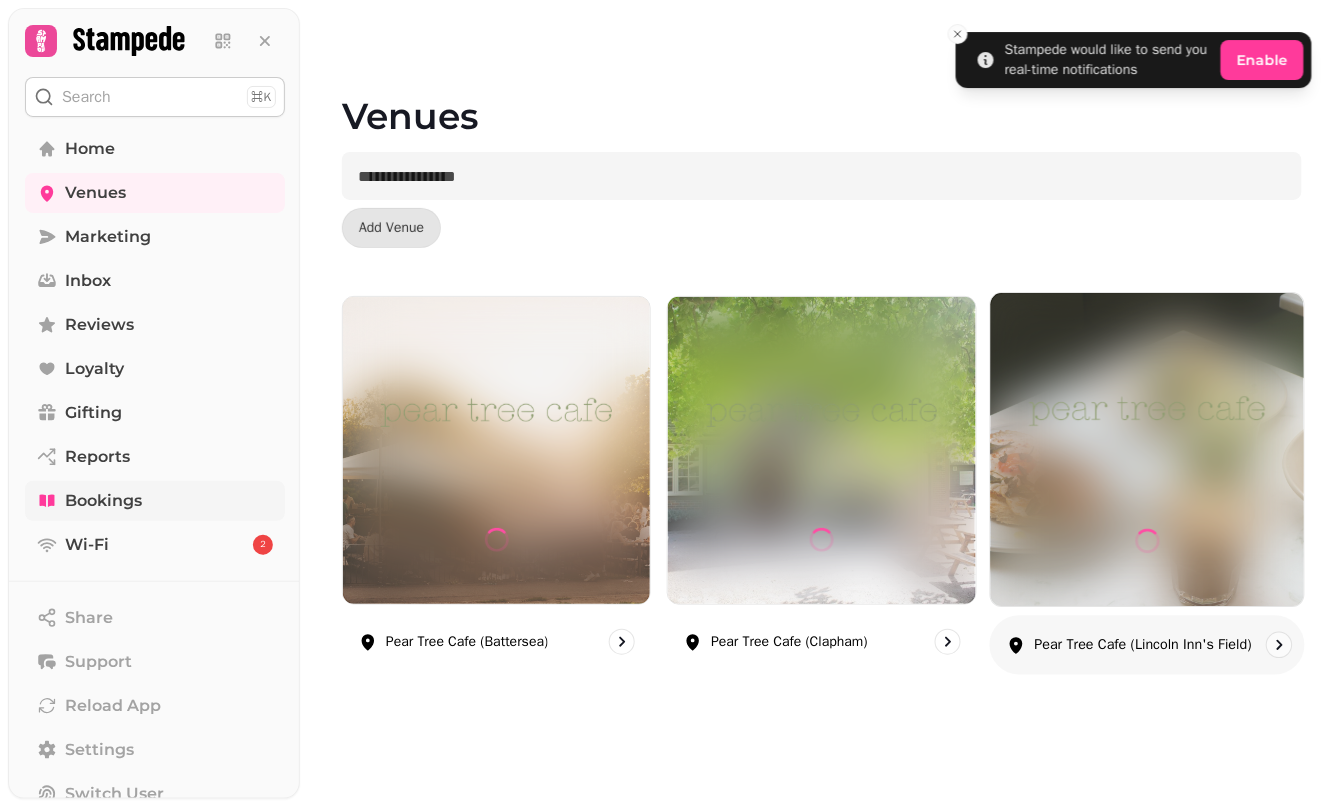 click on "Pear Tree Cafe (Lincoln Inn's Field)" at bounding box center [1148, 645] 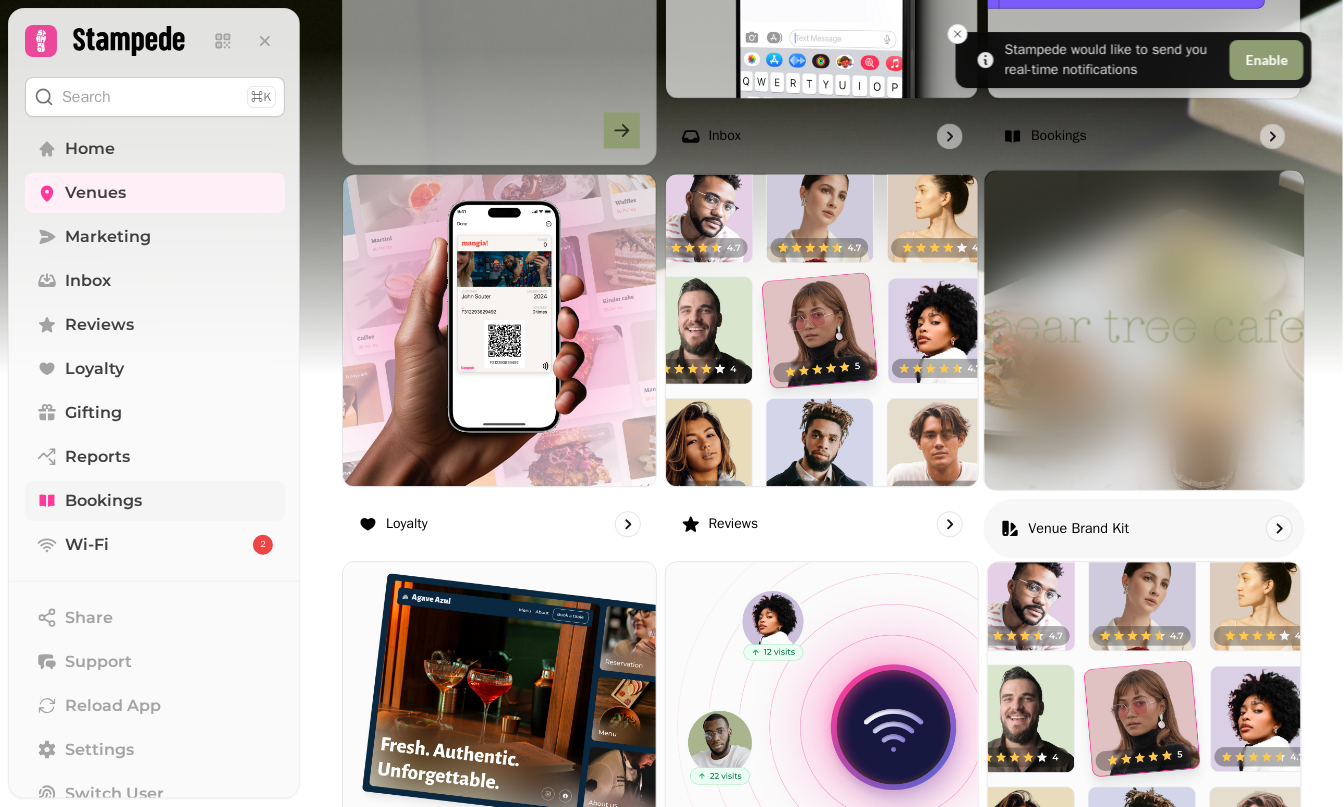 scroll, scrollTop: 938, scrollLeft: 0, axis: vertical 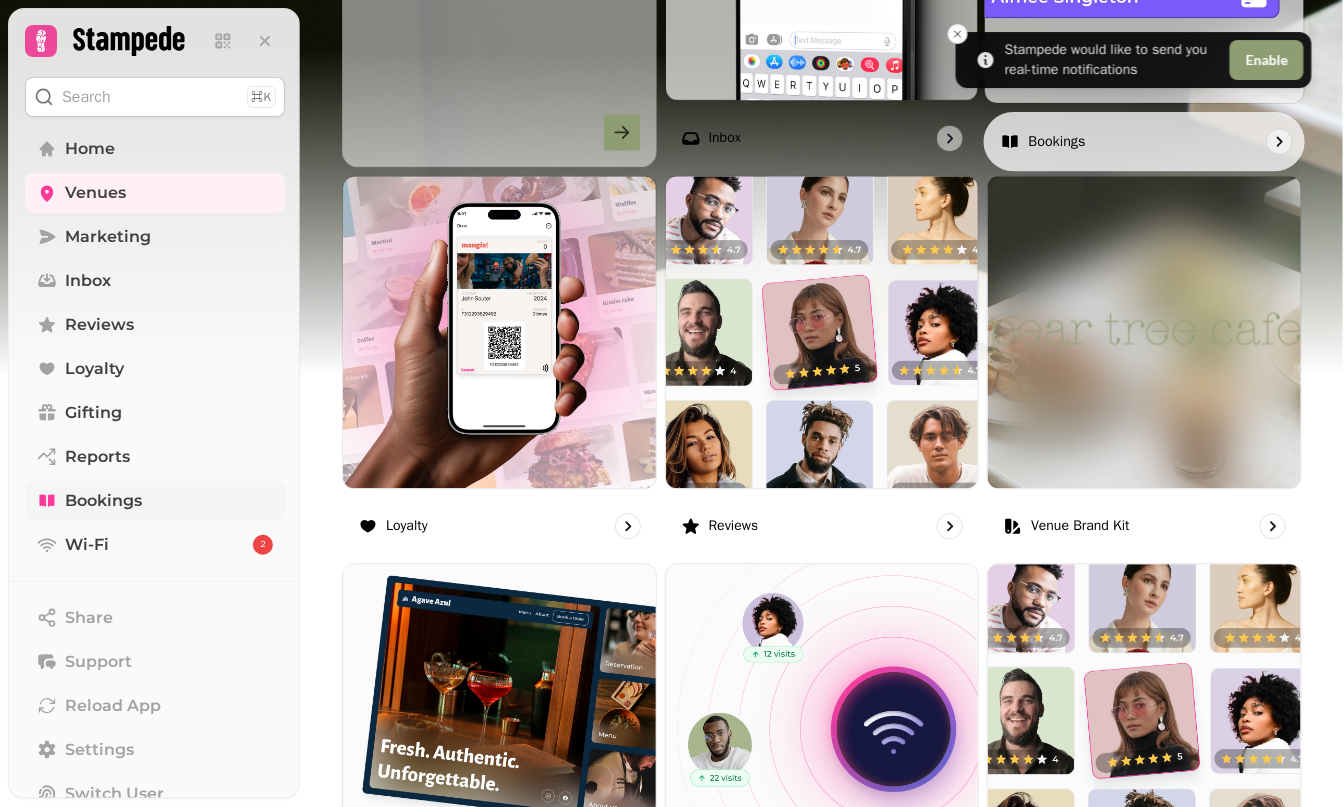 click 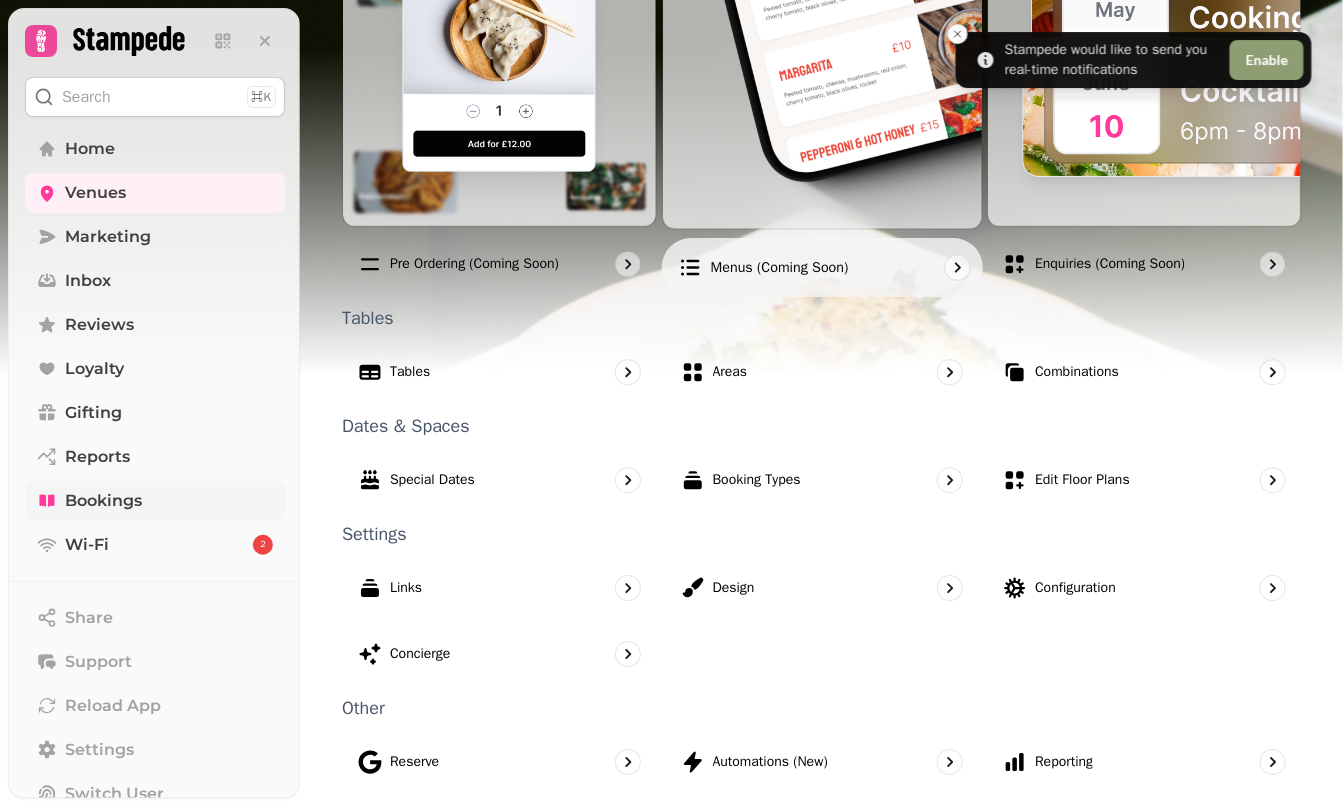 scroll, scrollTop: 1111, scrollLeft: 0, axis: vertical 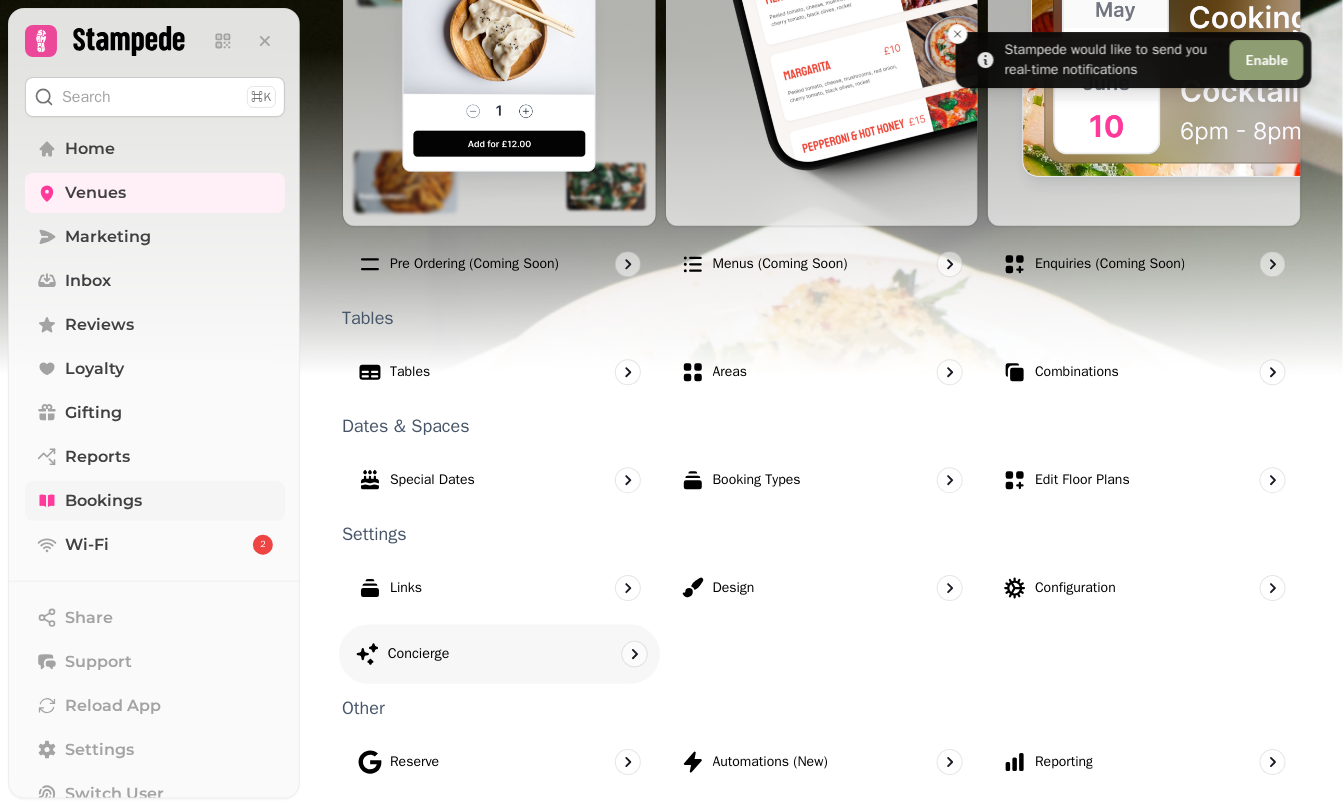 click at bounding box center (630, 654) 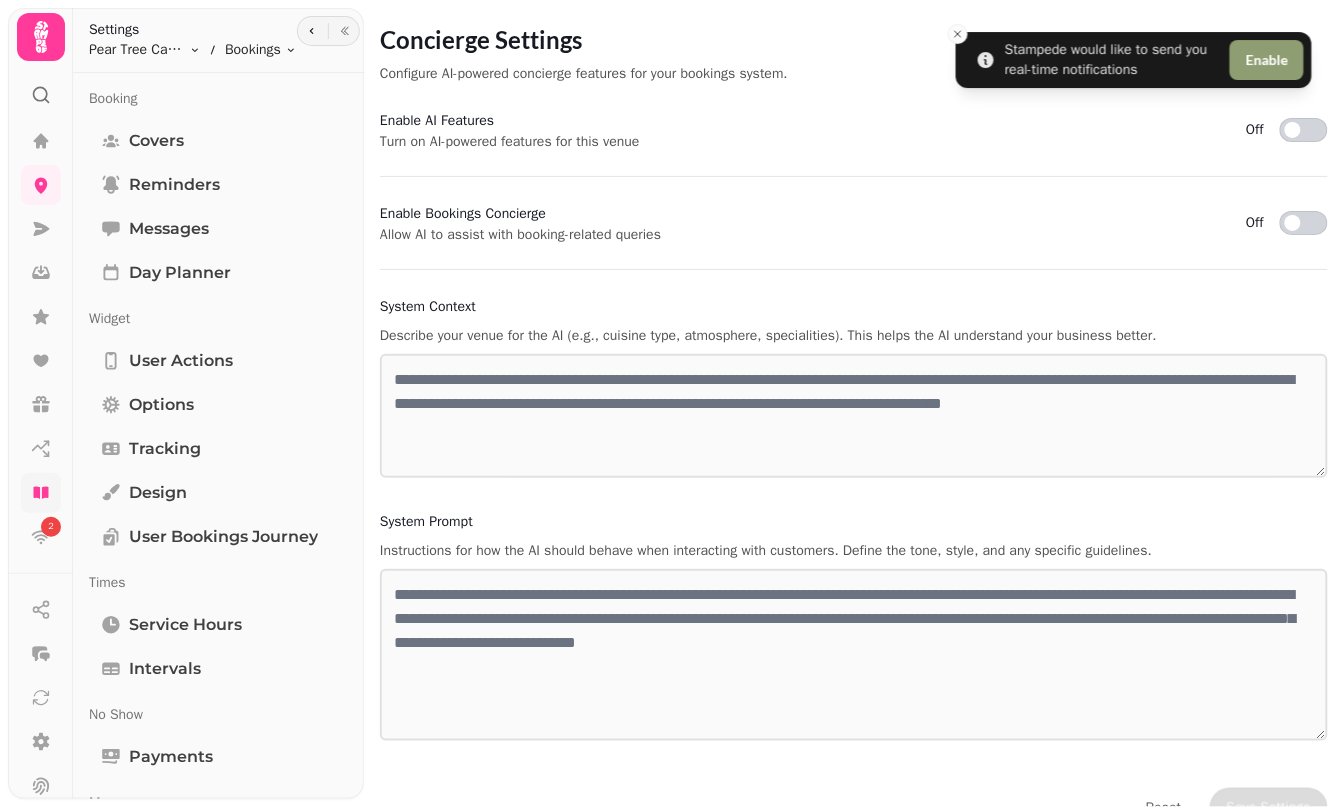 scroll, scrollTop: 0, scrollLeft: 0, axis: both 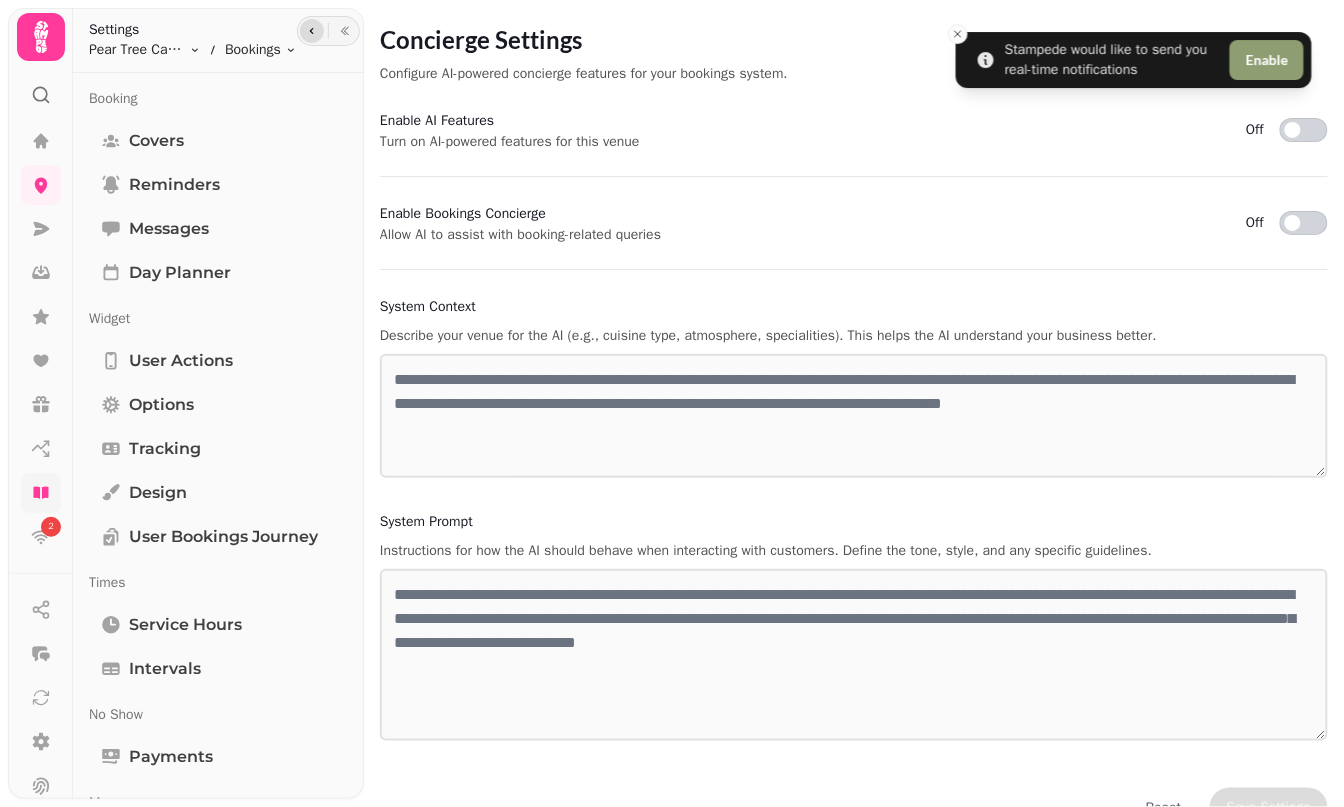 click 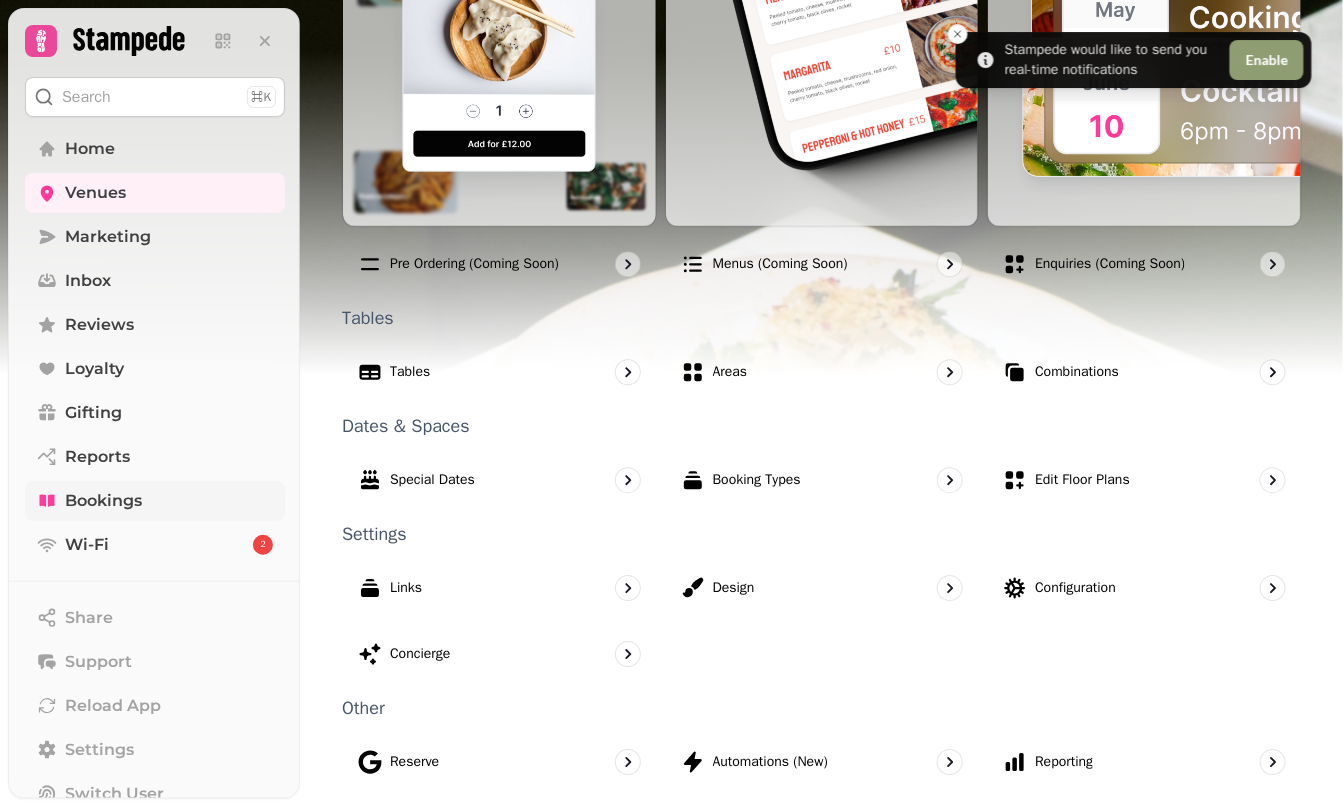 scroll, scrollTop: 1111, scrollLeft: 0, axis: vertical 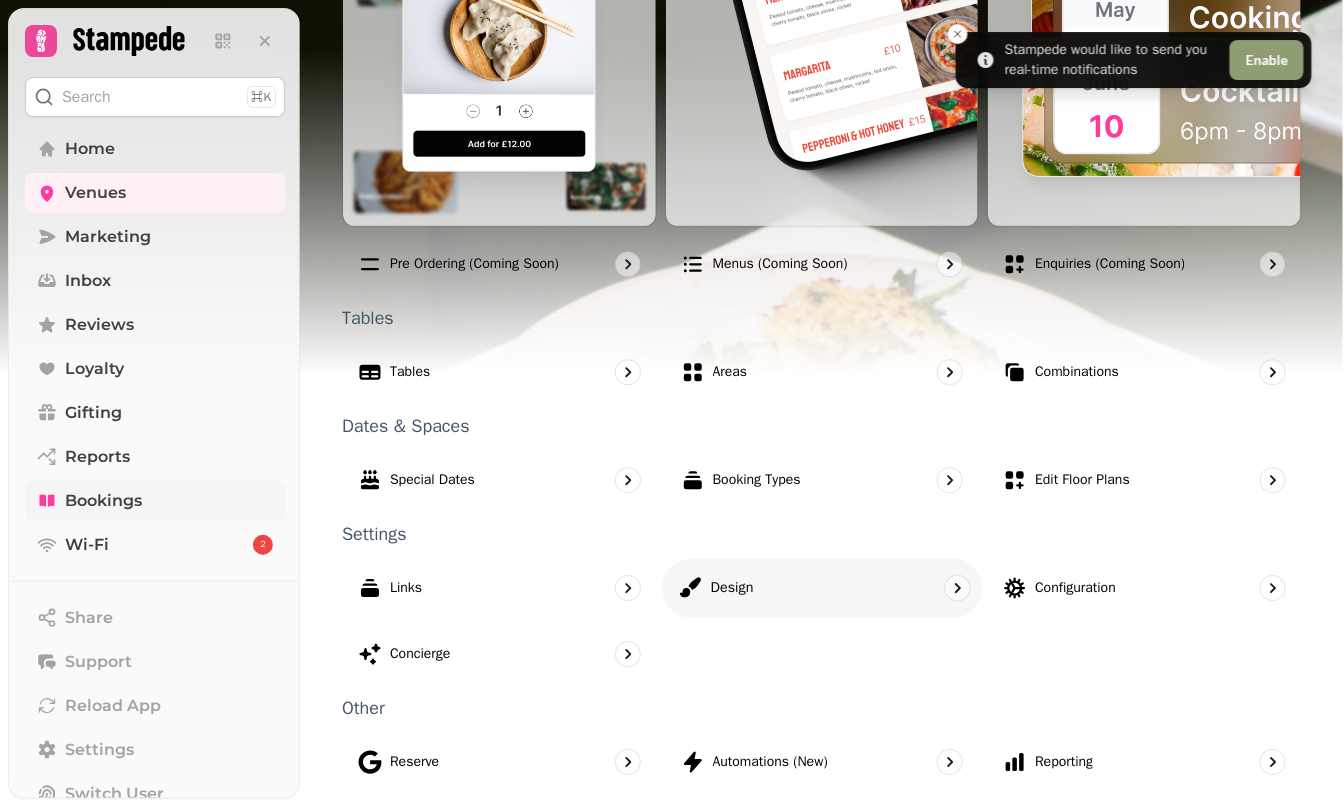 click 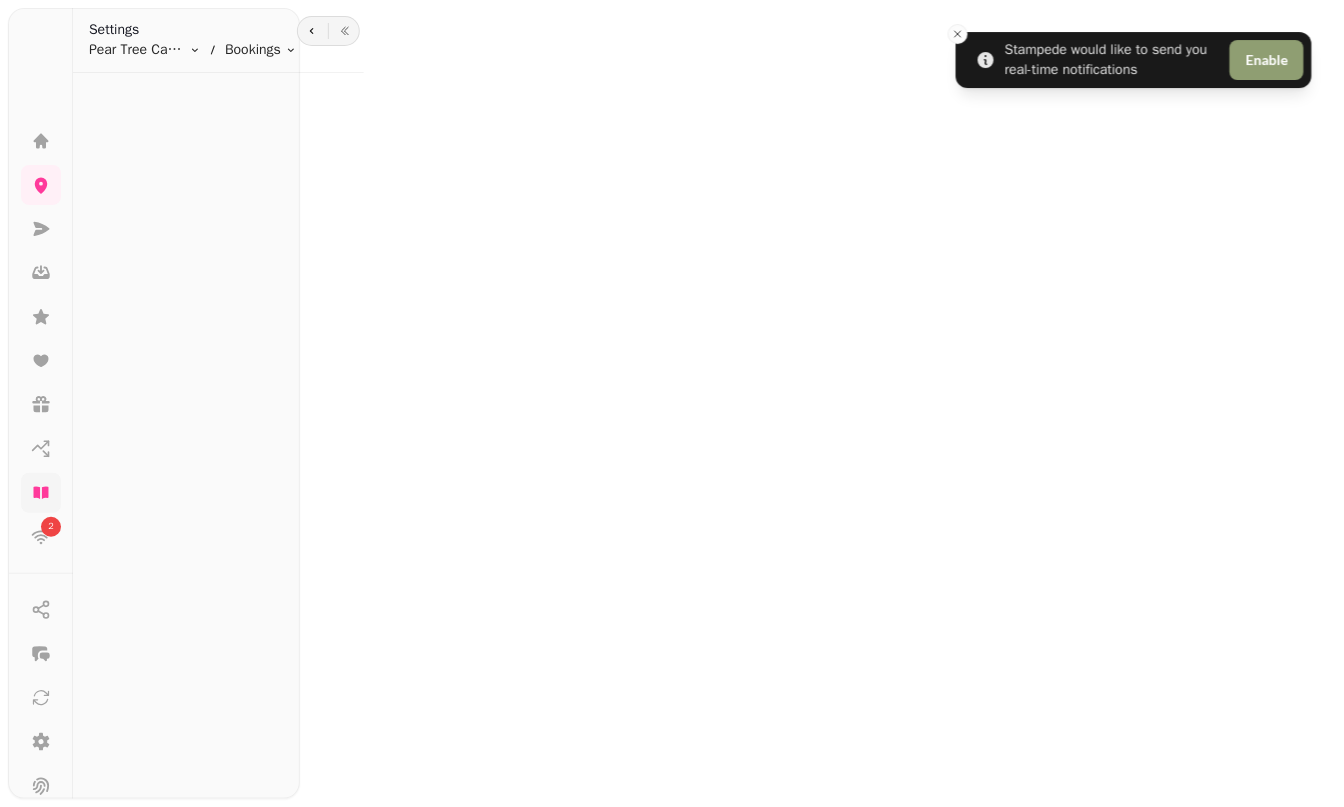 scroll, scrollTop: 0, scrollLeft: 0, axis: both 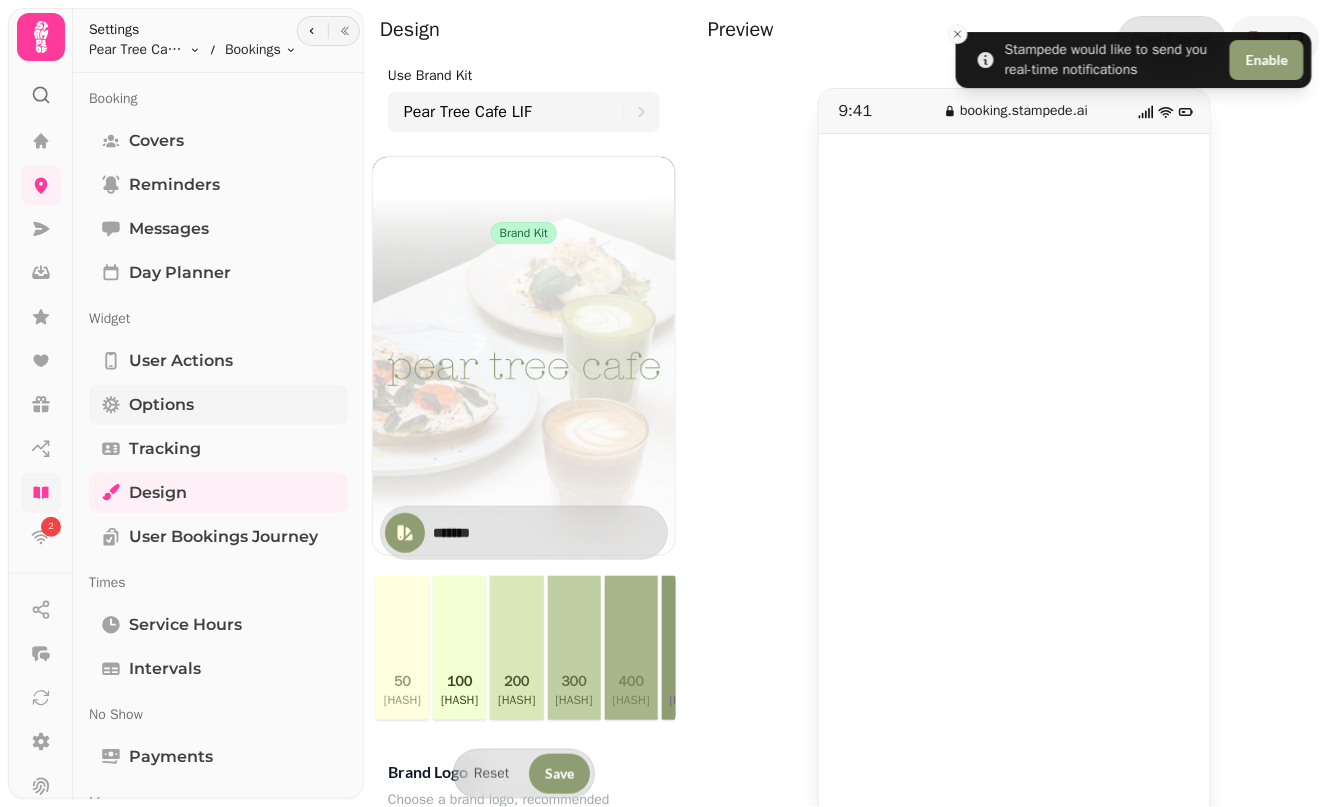 click on "Options" at bounding box center (161, 405) 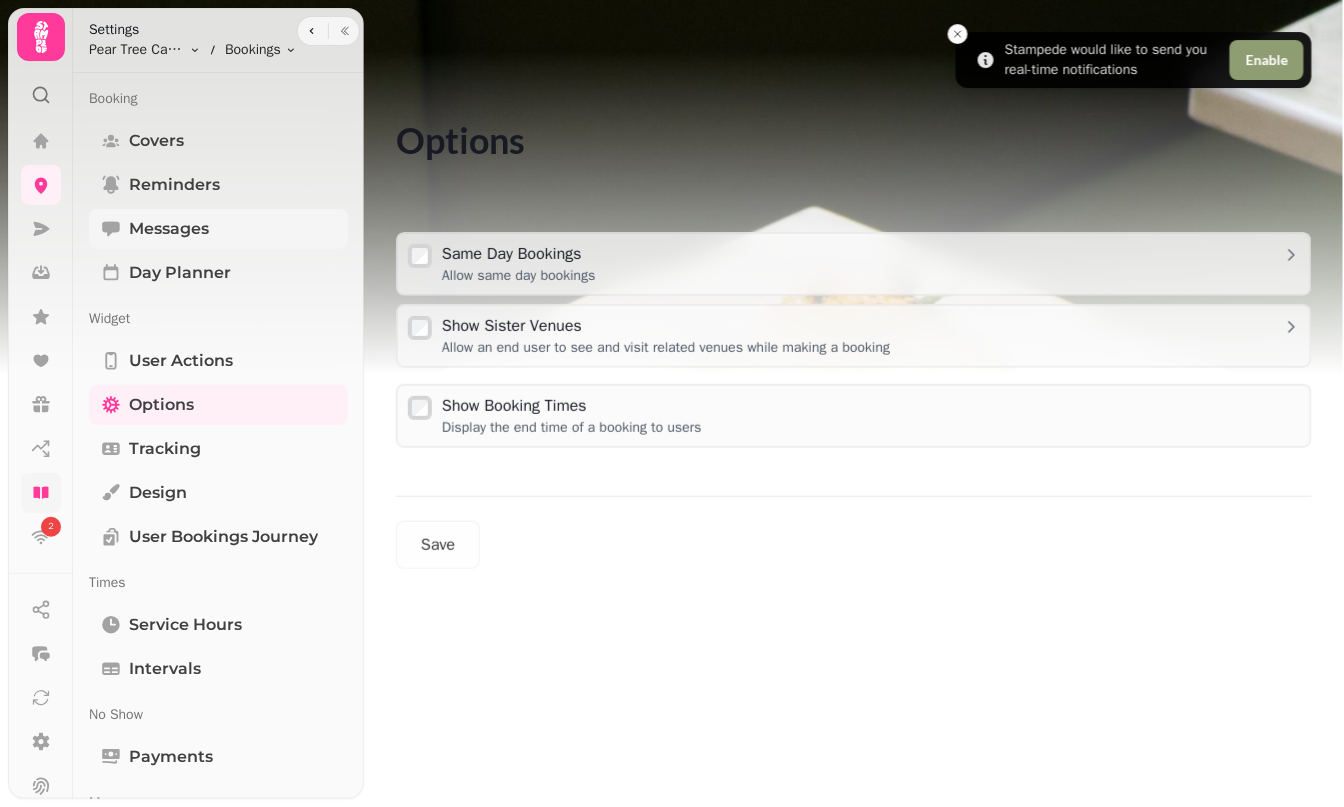 click on "Messages" at bounding box center [169, 229] 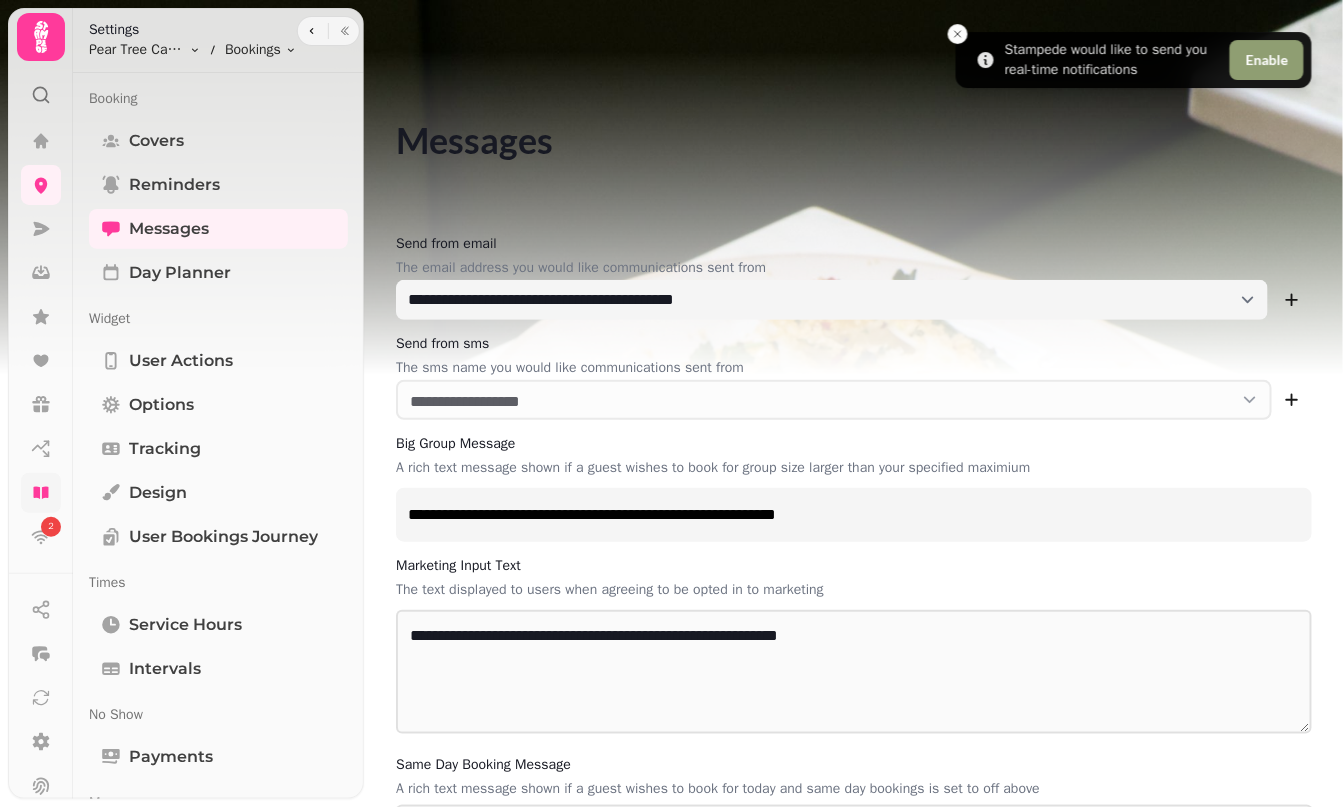 scroll, scrollTop: 0, scrollLeft: 0, axis: both 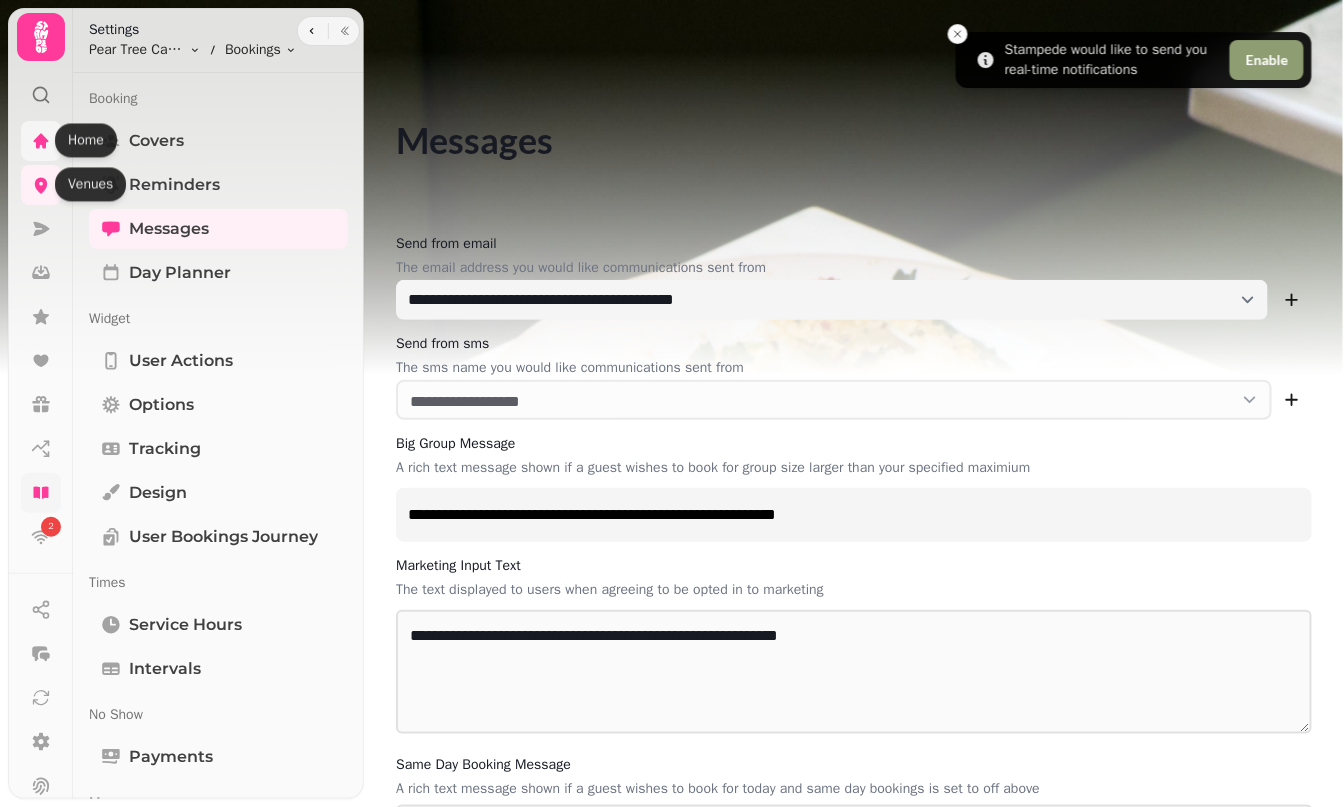 click 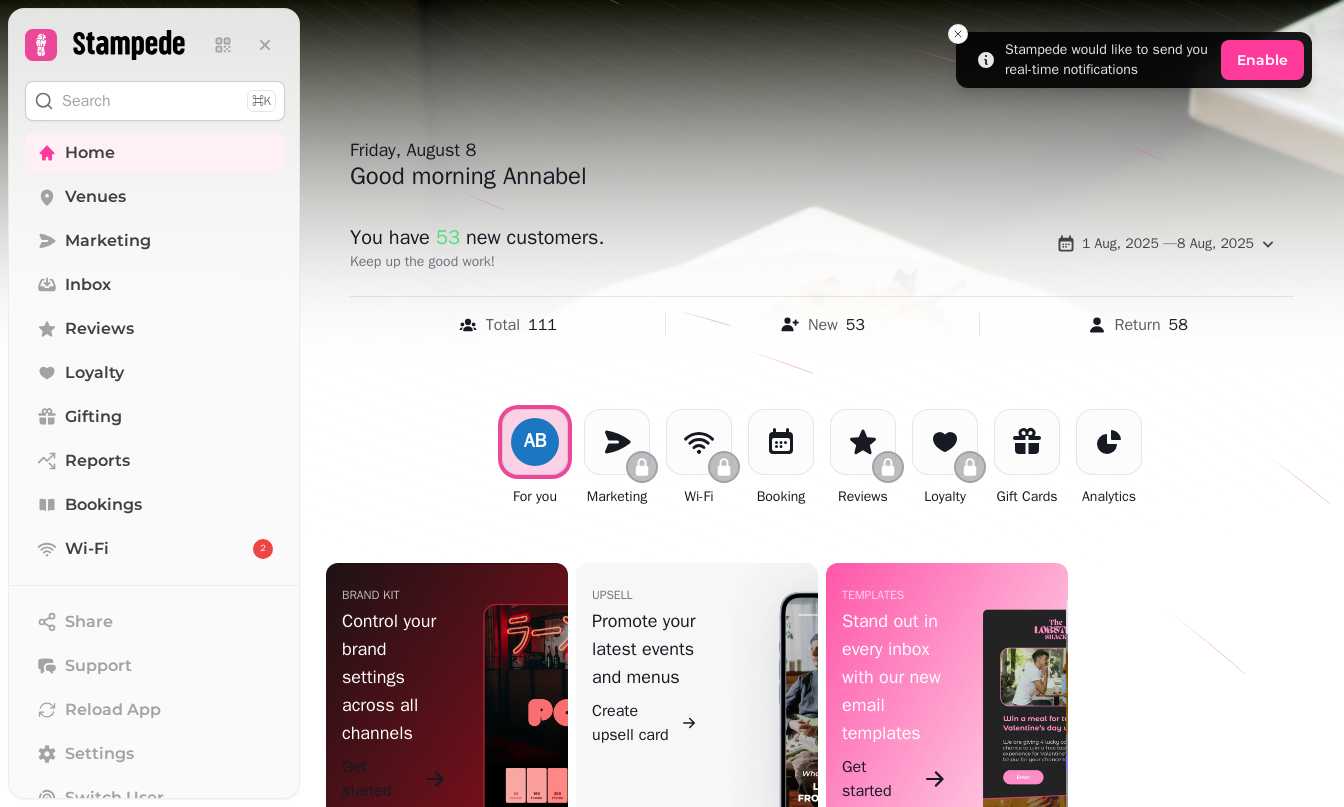 scroll, scrollTop: 0, scrollLeft: 0, axis: both 